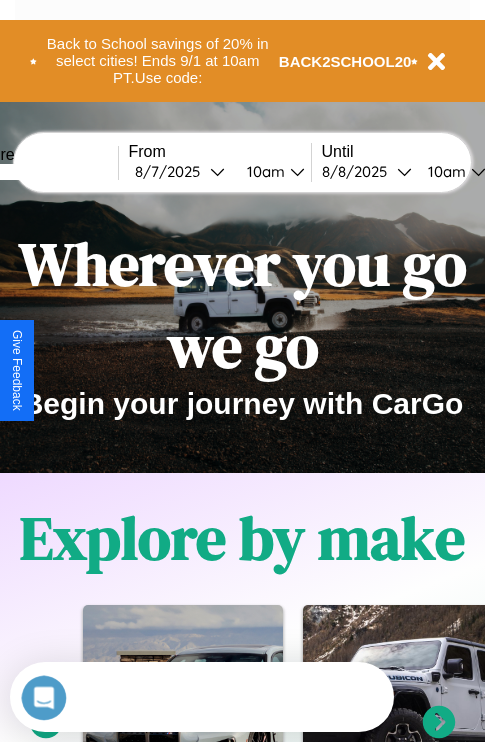 scroll, scrollTop: 0, scrollLeft: 0, axis: both 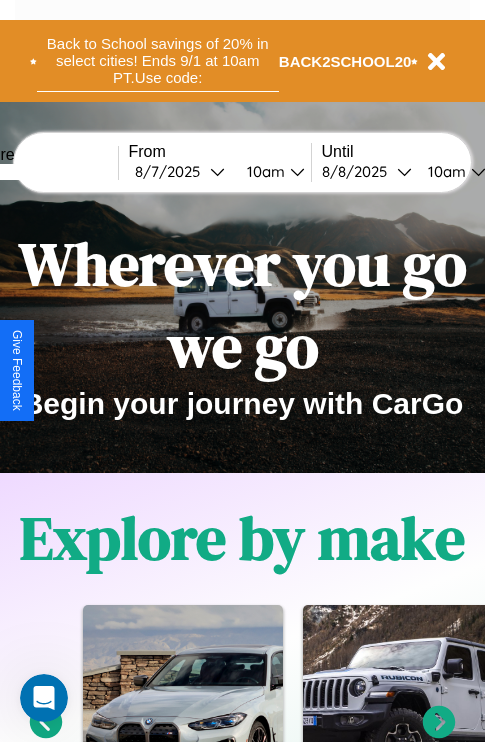 click on "Back to School savings of 20% in select cities! Ends 9/1 at 10am PT.  Use code:" at bounding box center (158, 61) 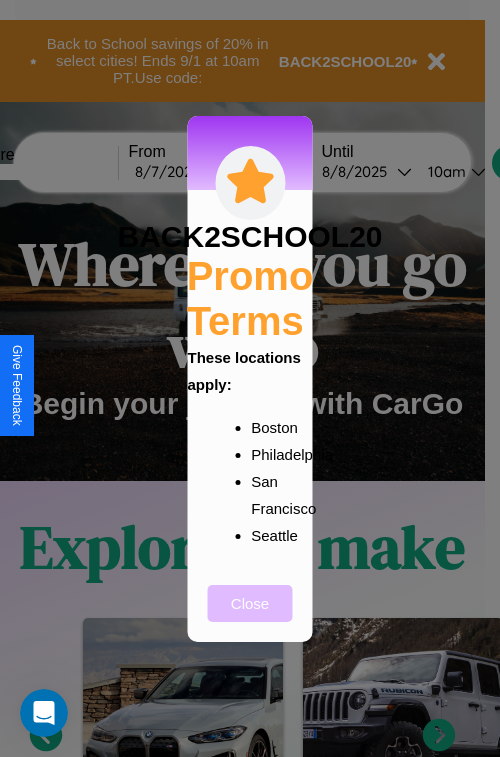 click on "Close" at bounding box center (250, 603) 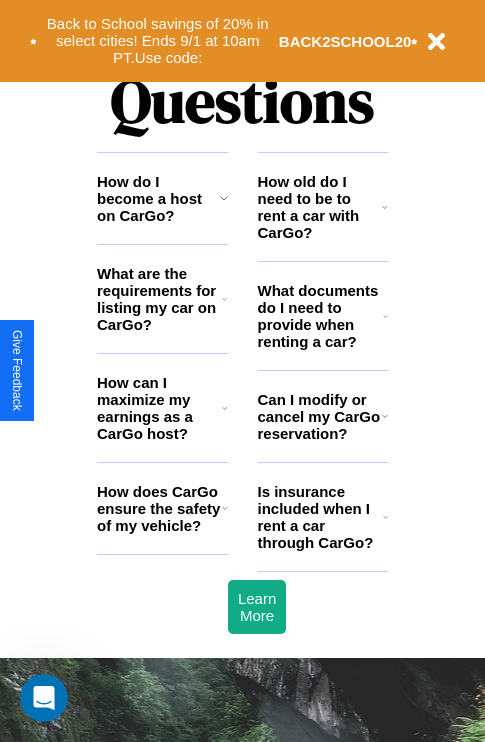 scroll, scrollTop: 2423, scrollLeft: 0, axis: vertical 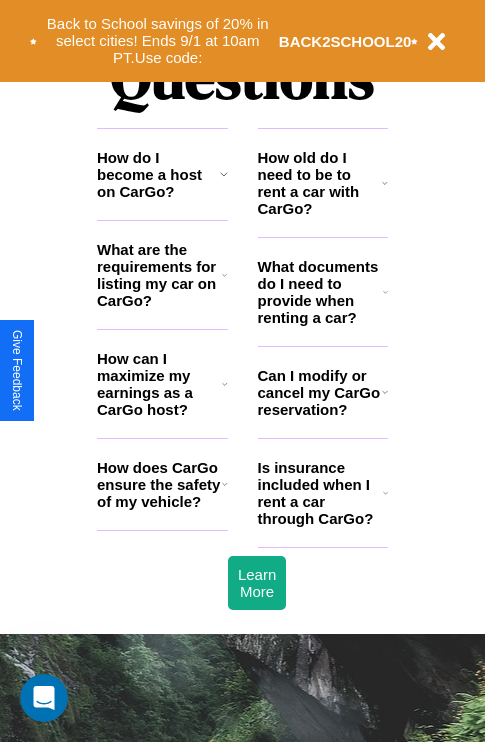 click 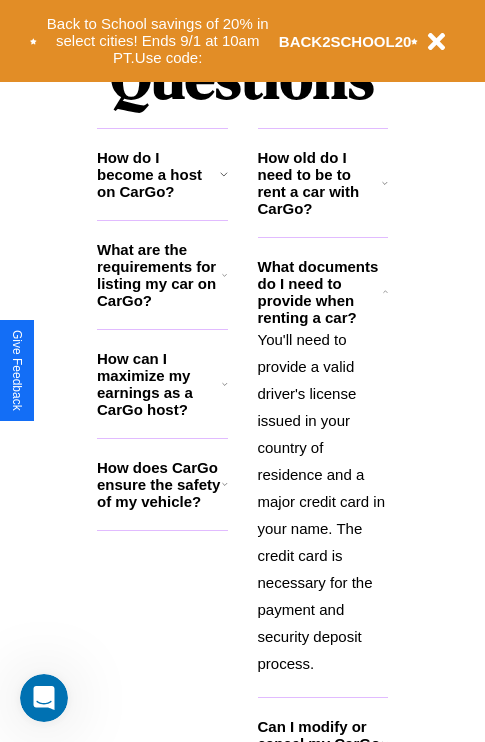 click on "What are the requirements for listing my car on CarGo?" at bounding box center (159, 275) 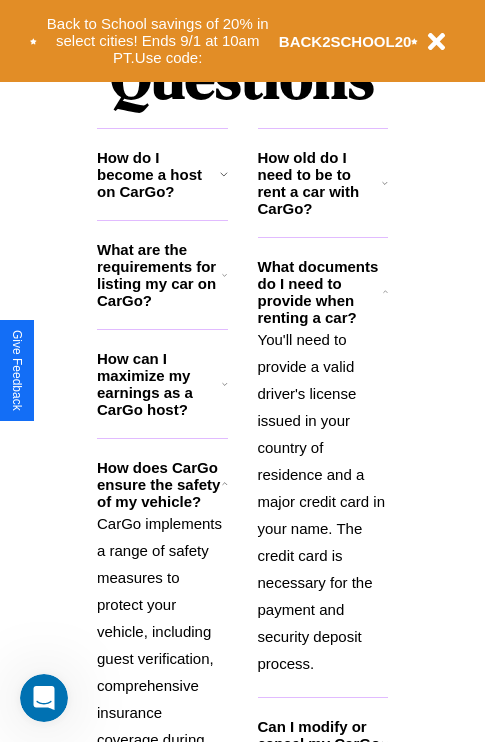 click on "What are the requirements for listing my car on CarGo?" at bounding box center (159, 275) 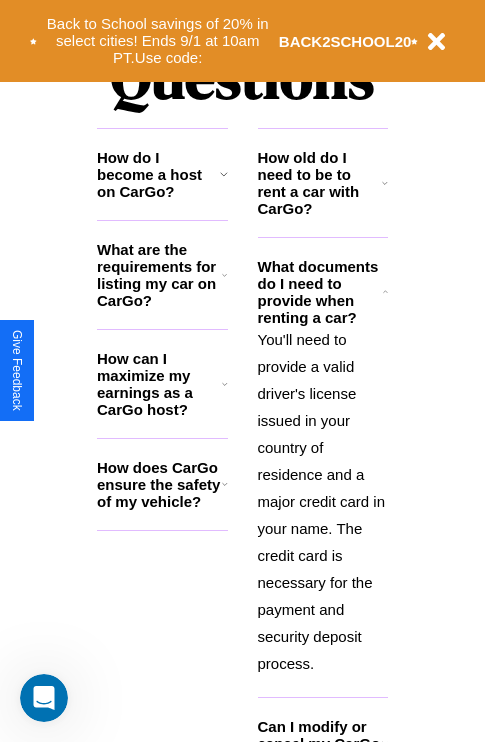 click on "You'll need to provide a valid driver's license issued in your country of residence and a major credit card in your name. The credit card is necessary for the payment and security deposit process." at bounding box center (323, 501) 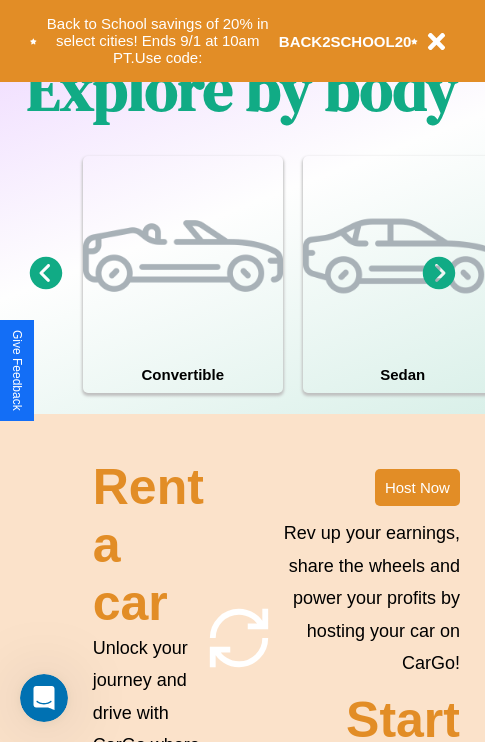scroll, scrollTop: 1285, scrollLeft: 0, axis: vertical 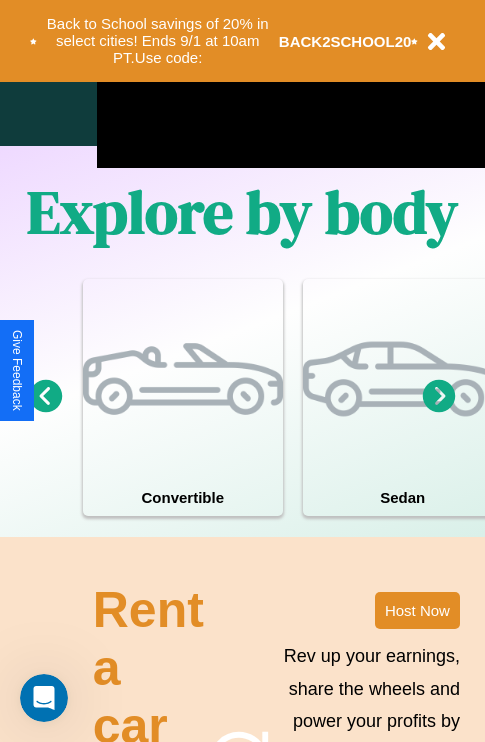 click 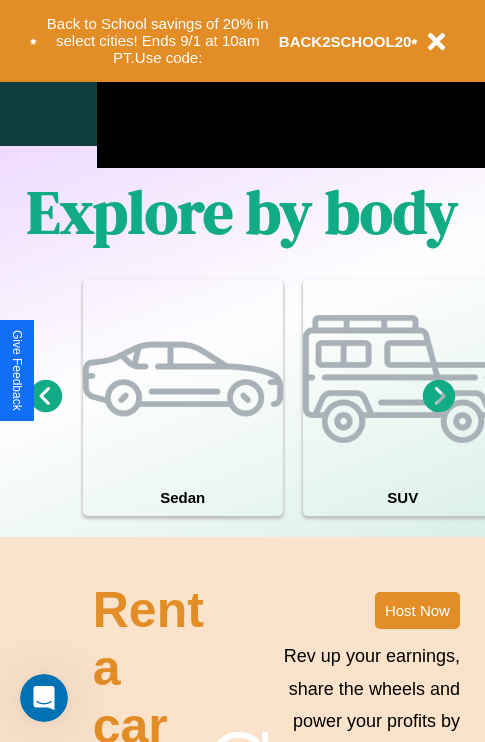click 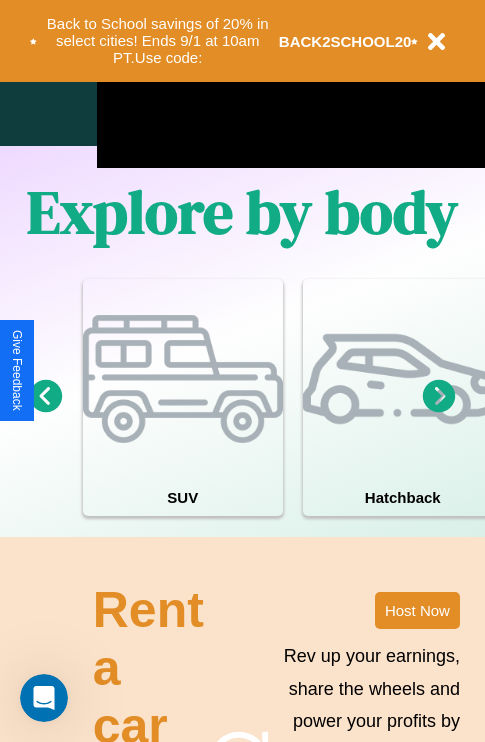 click 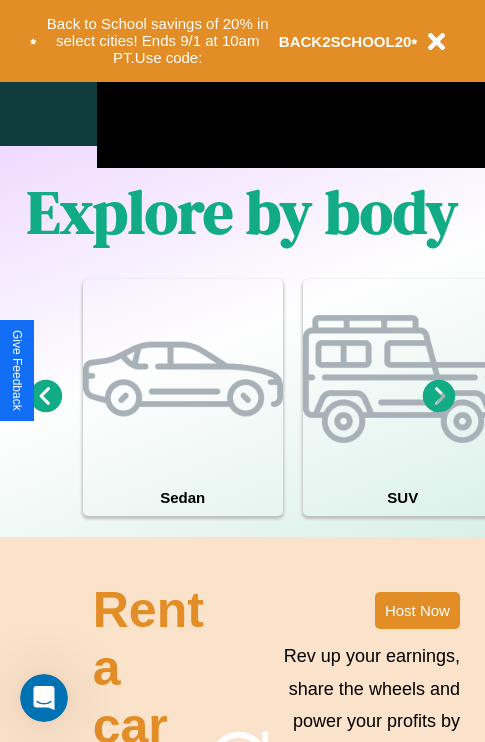 click 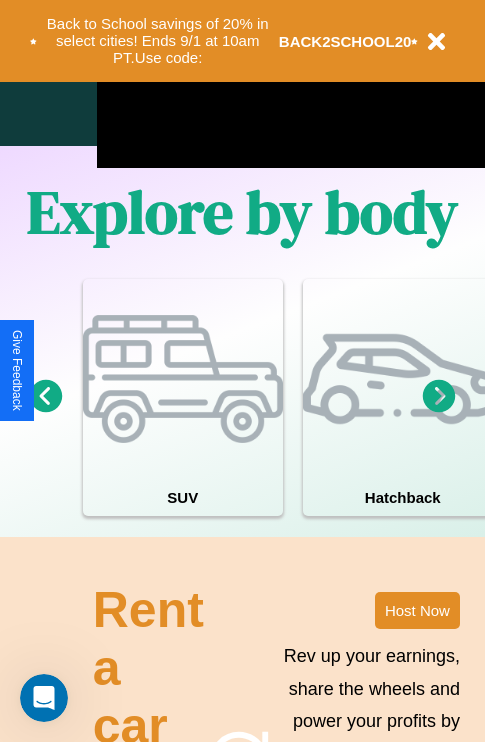 click 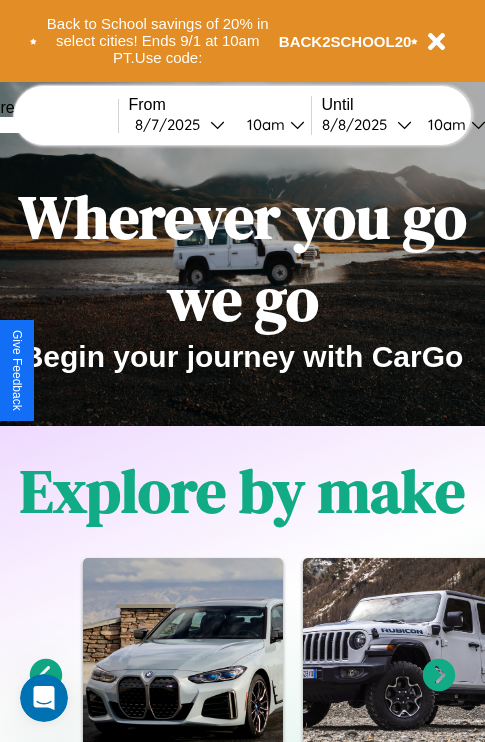 scroll, scrollTop: 0, scrollLeft: 0, axis: both 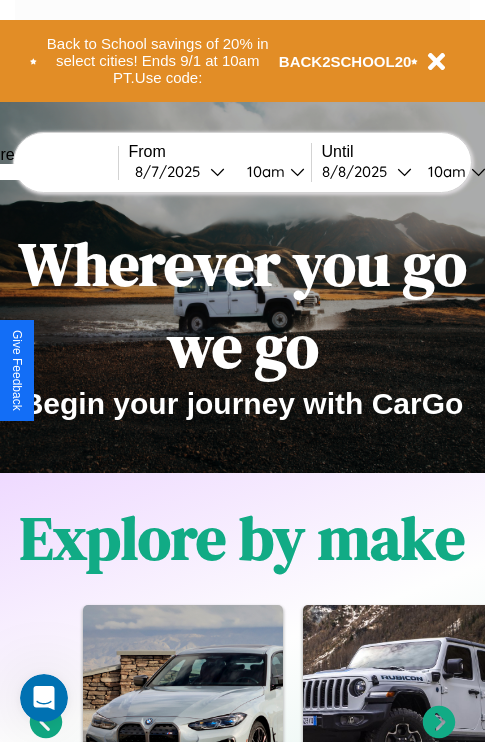 click at bounding box center [43, 172] 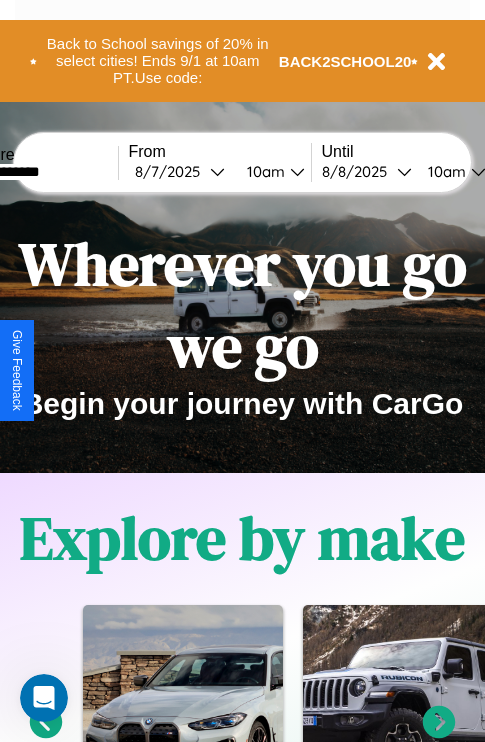 type on "**********" 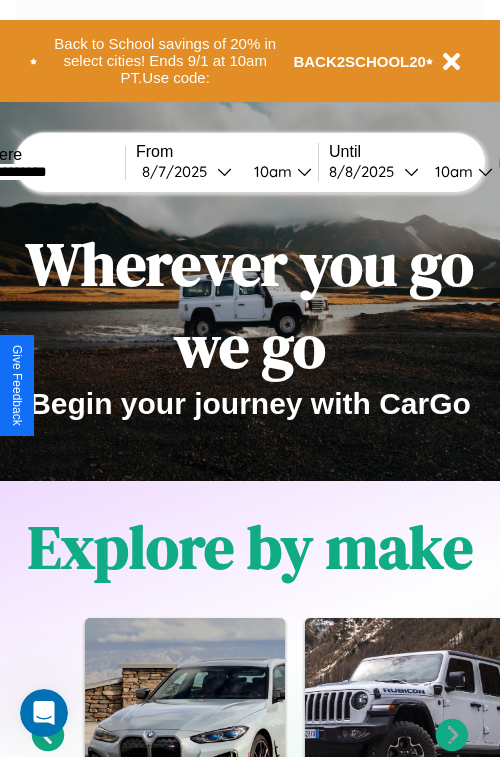select on "*" 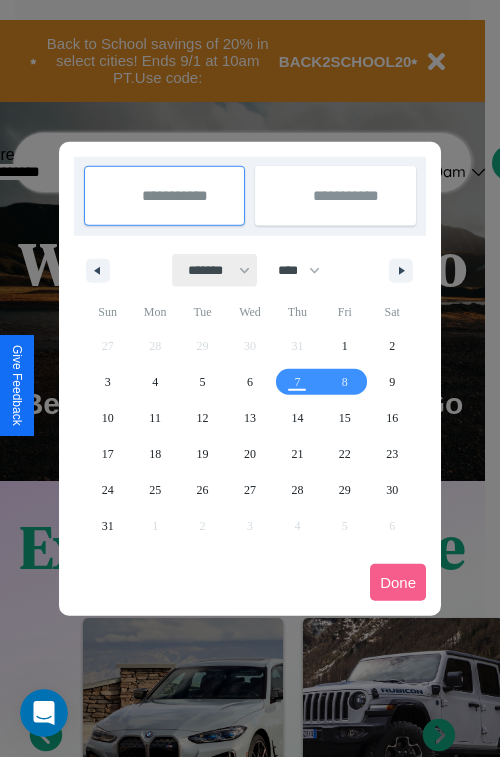 click on "******* ******** ***** ***** *** **** **** ****** ********* ******* ******** ********" at bounding box center [215, 270] 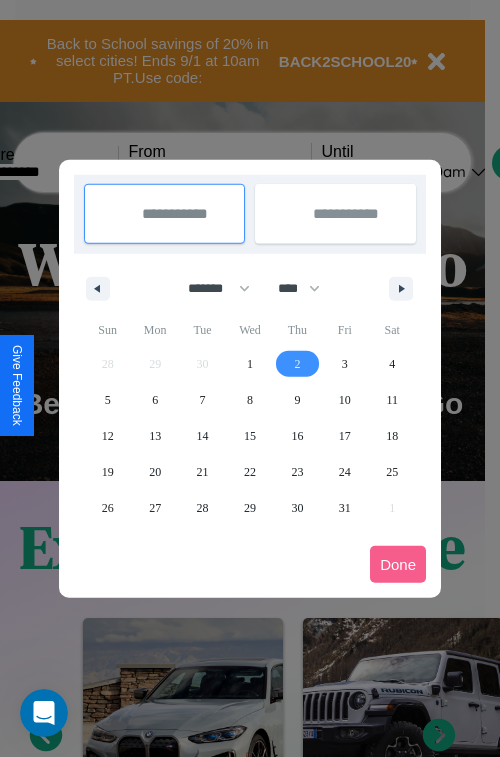 click on "2" at bounding box center [297, 364] 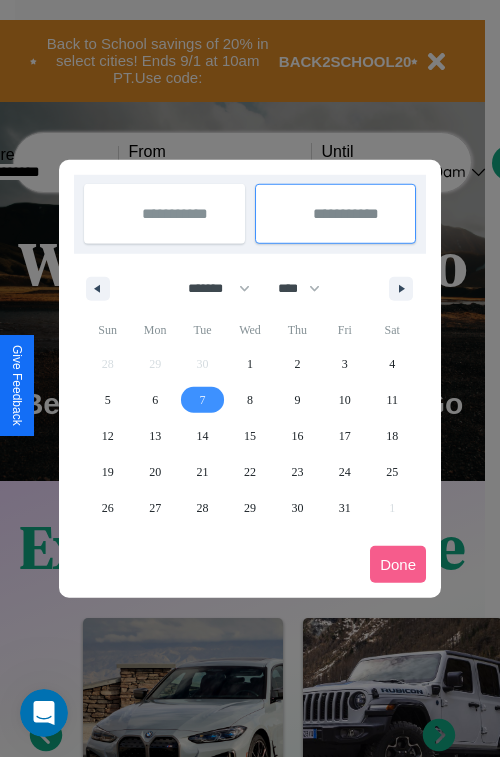 click on "7" at bounding box center (203, 400) 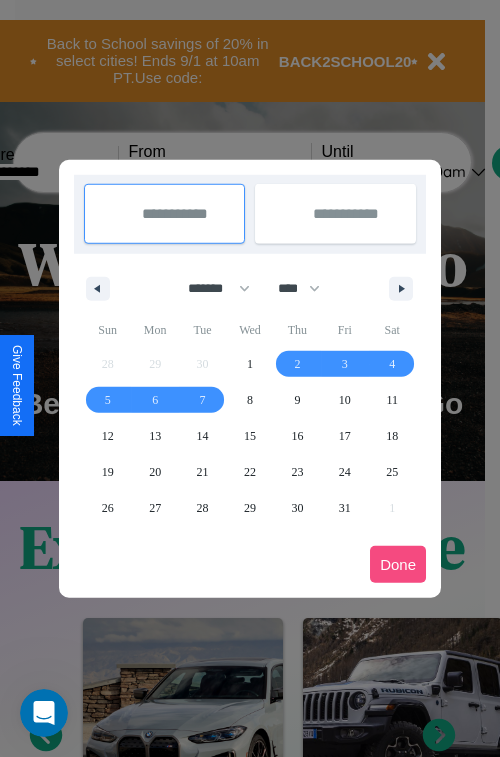 click on "Done" at bounding box center (398, 564) 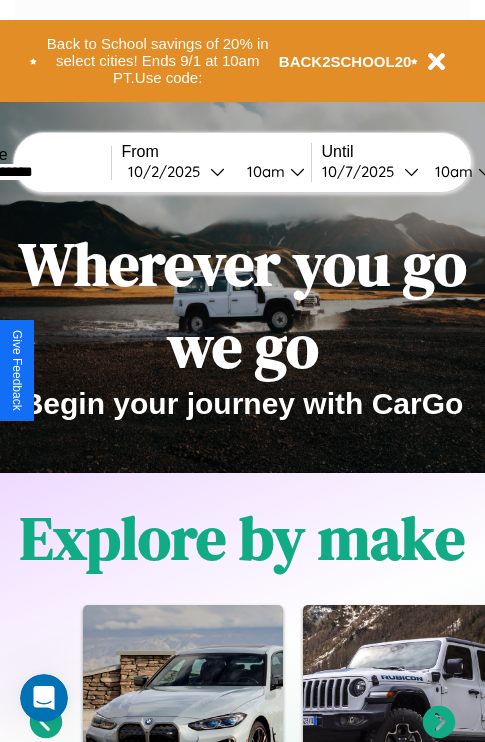 click on "10am" at bounding box center (451, 171) 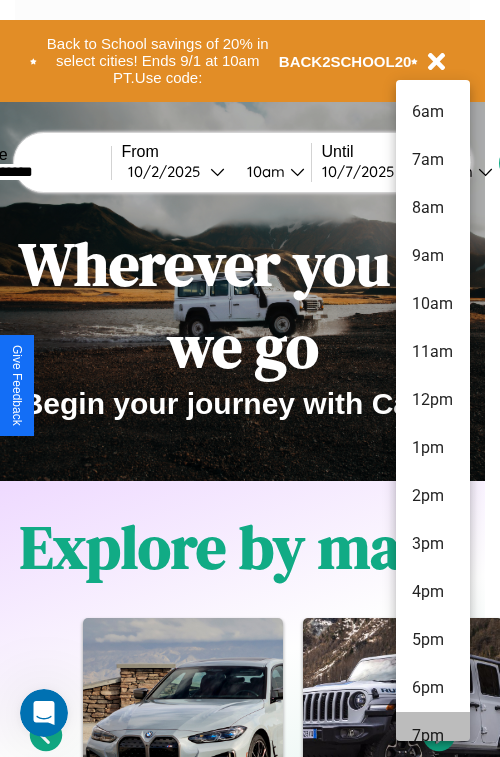 click on "7pm" at bounding box center (433, 736) 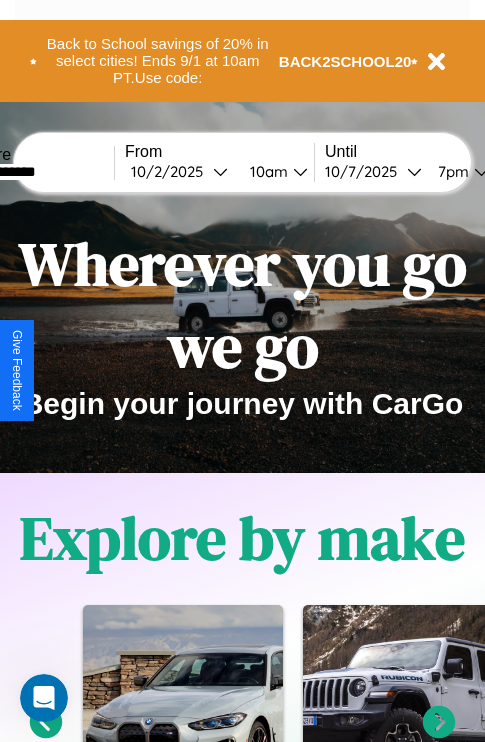 scroll, scrollTop: 0, scrollLeft: 71, axis: horizontal 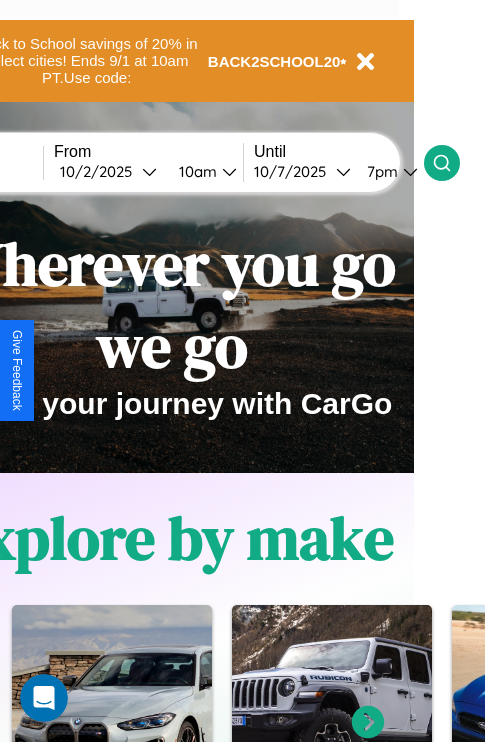 click 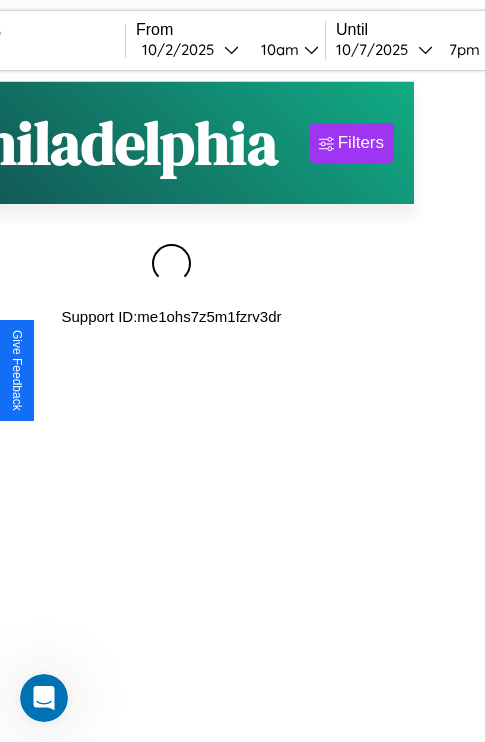 scroll, scrollTop: 0, scrollLeft: 0, axis: both 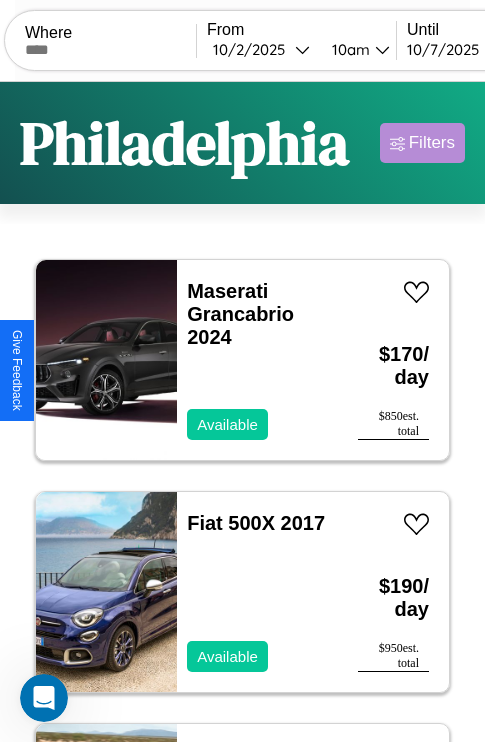 click on "Filters" at bounding box center [432, 143] 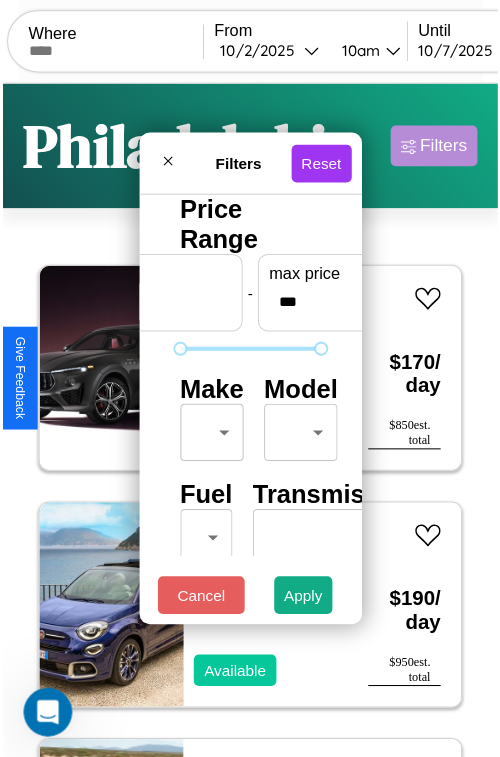 scroll, scrollTop: 59, scrollLeft: 0, axis: vertical 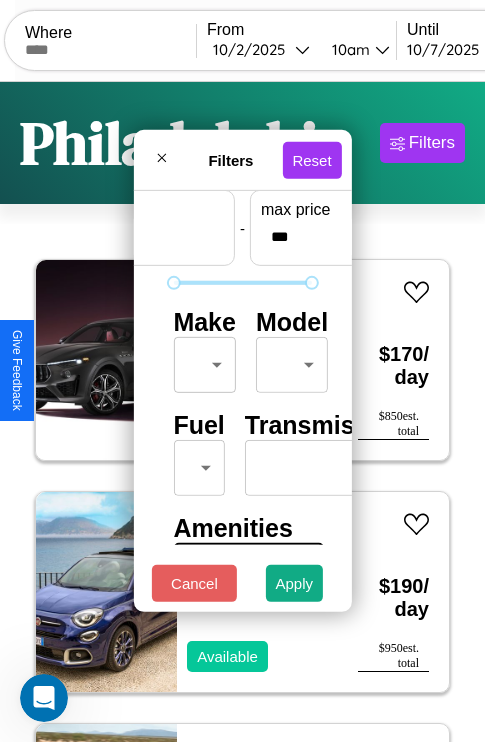click on "CarGo Where From [MONTH] / [DAY] [YEAR] [TIME] Until [MONTH] / [DAY] [YEAR] [TIME] Become a Host Login Sign Up [CITY] Filters 147  cars in this area These cars can be picked up in this city. Maserati   Grancabrio   2024 Available $ 170  / day $ 850  est. total Fiat   500X   2017 Available $ 190  / day $ 950  est. total Subaru   Crosstrek   2019 Available $ 130  / day $ 650  est. total Infiniti   Q40   2020 Available $ 50  / day $ 250  est. total Audi   RS 6 Avant   2017 Available $ 200  / day $ 1000  est. total Volkswagen   ID.4   2023 Available $ 110  / day $ 550  est. total Maserati   Grancabrio   2023 Available $ 160  / day $ 800  est. total Maserati   Quattroporte   2024 Available $ 30  / day $ 150  est. total Lexus   SC   2016 Available $ 50  / day $ 250  est. total Toyota   Camry Solara   2016 Available $ 160  / day $ 800  est. total Fiat   500L   2018 Available $ 190  / day $ 950  est. total Alfa Romeo   8C Competizione Spider   2020 Available $ 90  / day $ 450  est. total Subaru   BRZ   2021 Available $ 160  / day $" at bounding box center (242, 412) 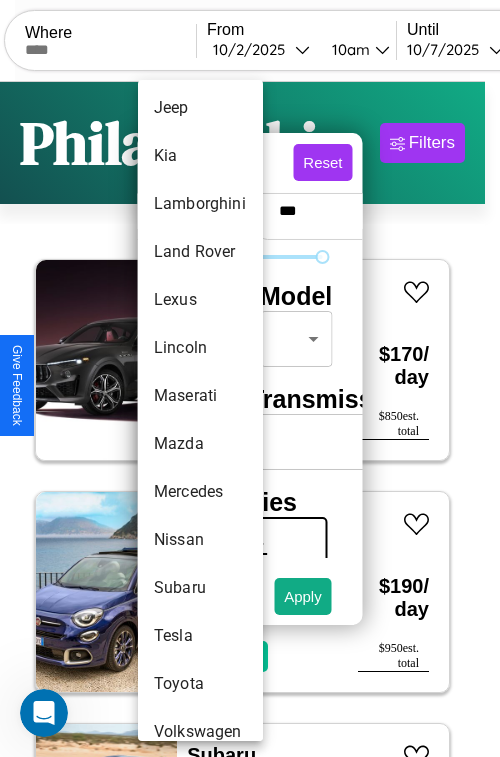 scroll, scrollTop: 1083, scrollLeft: 0, axis: vertical 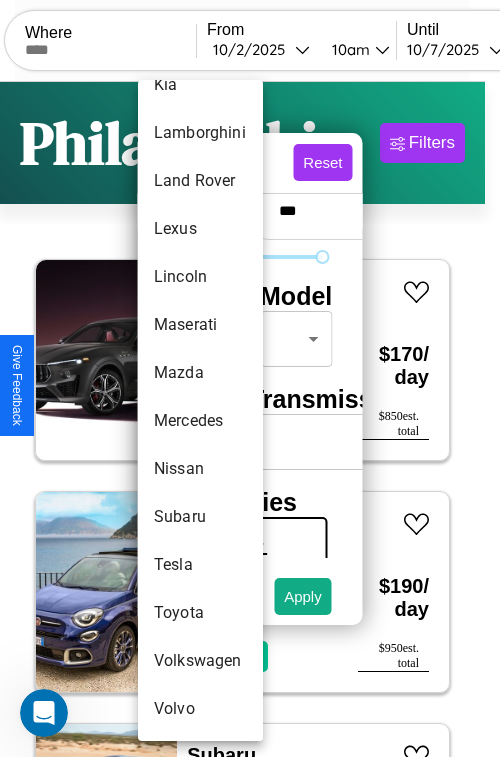 click on "Toyota" at bounding box center [200, 613] 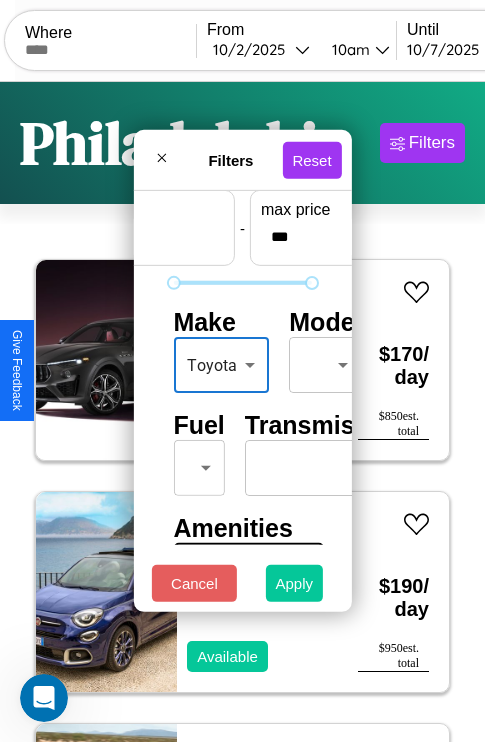 click on "Apply" at bounding box center (295, 583) 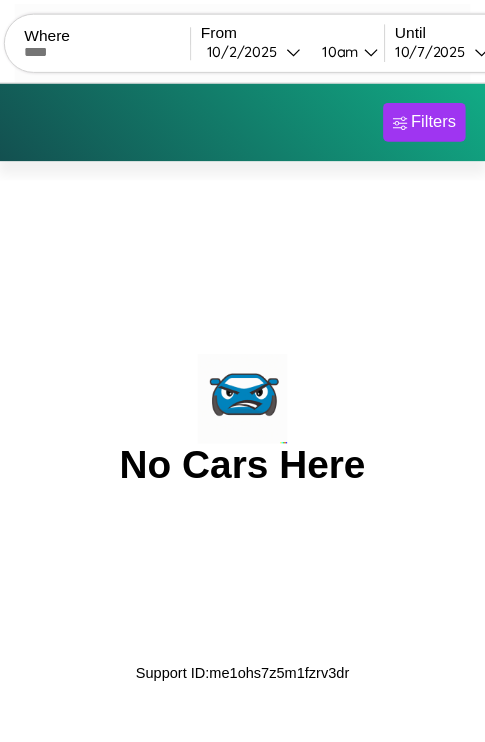 scroll, scrollTop: 0, scrollLeft: 0, axis: both 